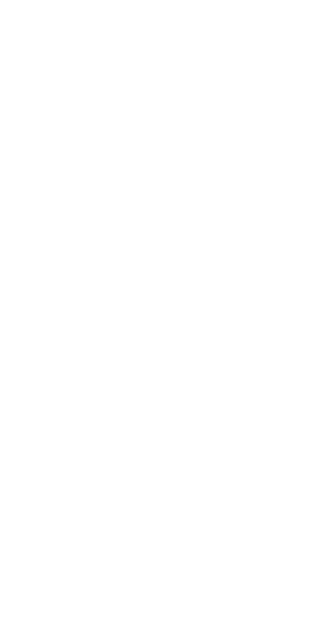 scroll, scrollTop: 0, scrollLeft: 0, axis: both 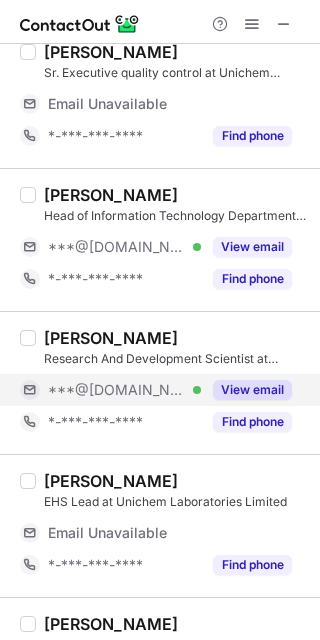 click on "***@gmail.com Verified" at bounding box center [124, 390] 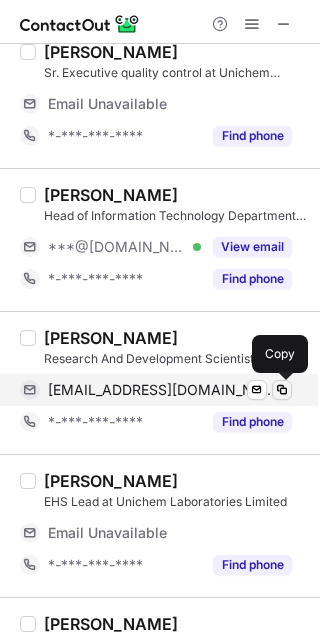 click at bounding box center [282, 390] 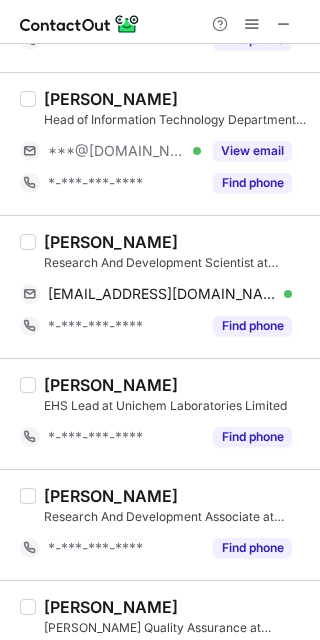scroll, scrollTop: 276, scrollLeft: 0, axis: vertical 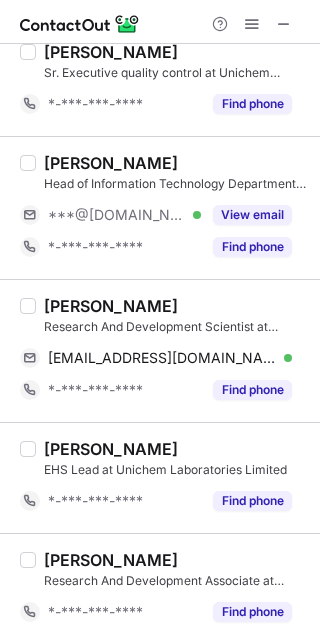 click on "Gaurav Deore" at bounding box center (111, 306) 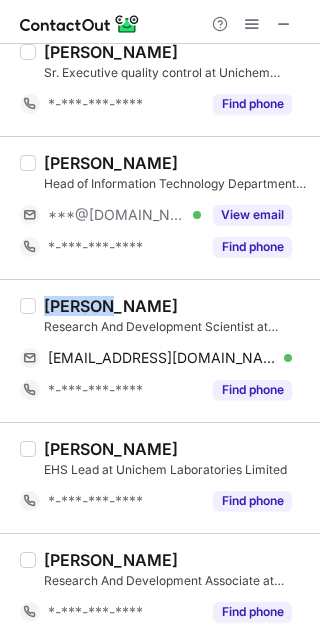 click on "Gaurav Deore" at bounding box center (111, 306) 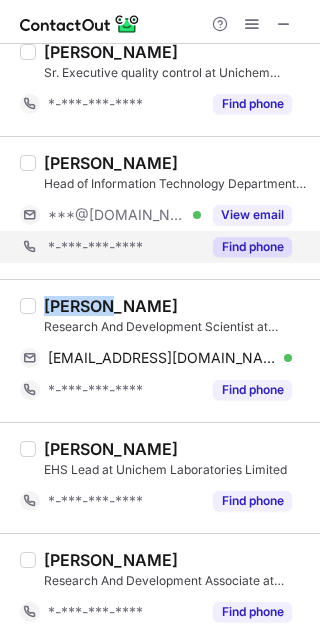 copy on "Gaurav" 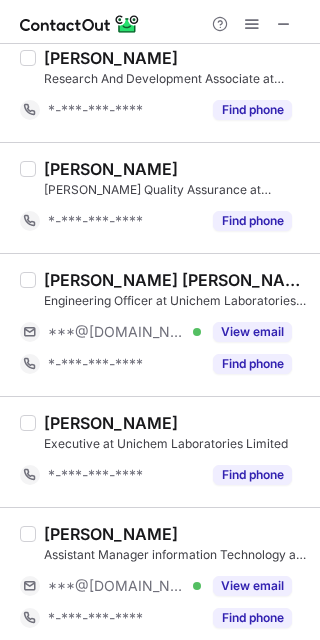 scroll, scrollTop: 818, scrollLeft: 0, axis: vertical 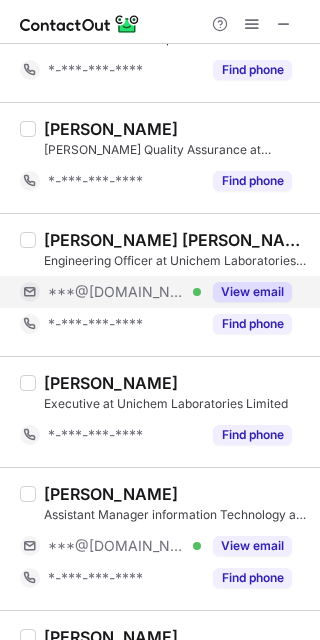 click on "View email" at bounding box center (246, 292) 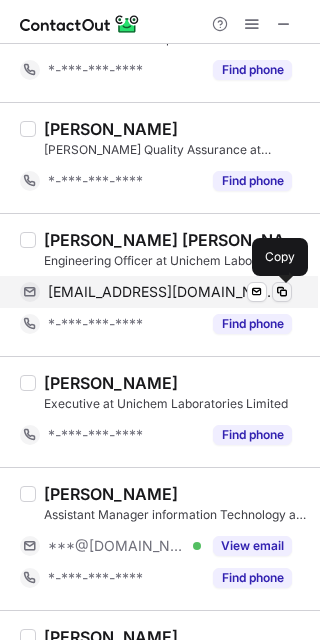 click at bounding box center (282, 292) 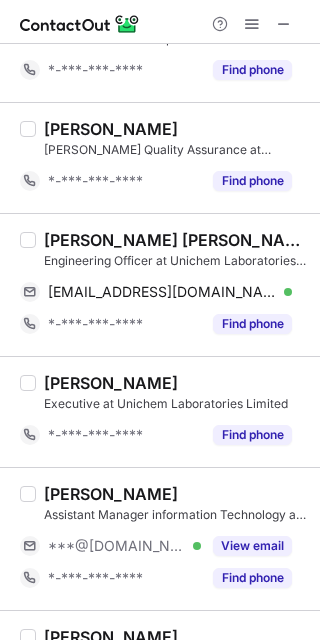 click on "Shubham kumar Vaidya" at bounding box center [176, 240] 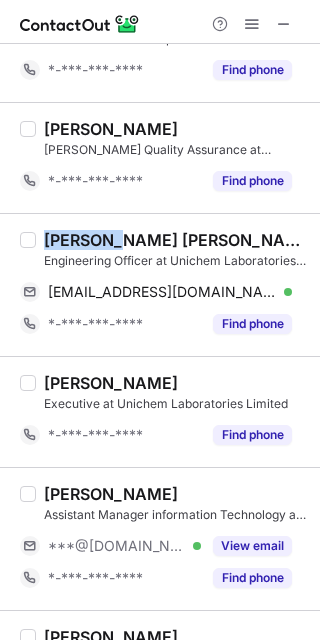 click on "Shubham kumar Vaidya" at bounding box center (176, 240) 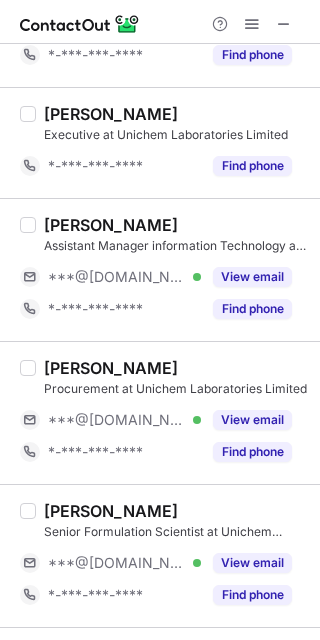 scroll, scrollTop: 1100, scrollLeft: 0, axis: vertical 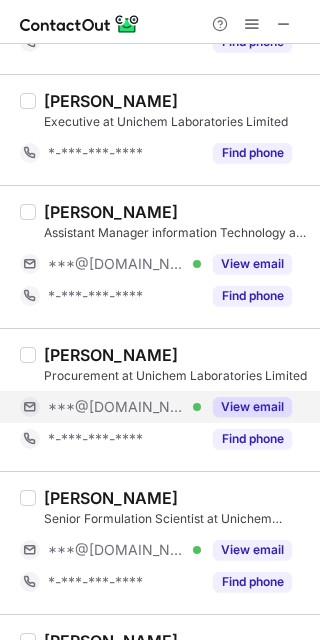 click on "View email" at bounding box center (252, 407) 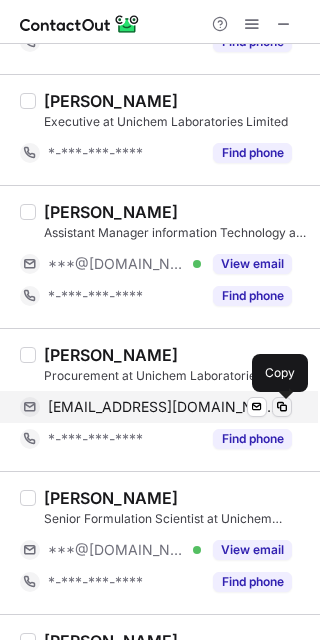 click at bounding box center [282, 407] 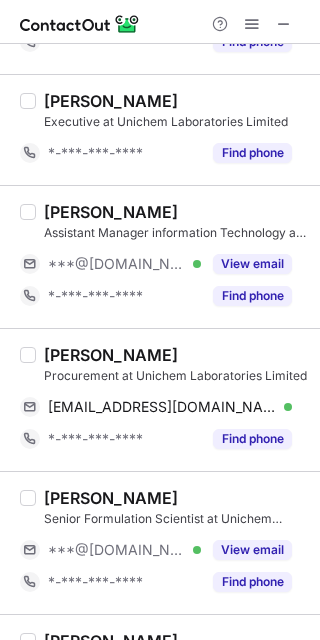 click on "Siddhesh Pawar" at bounding box center (111, 355) 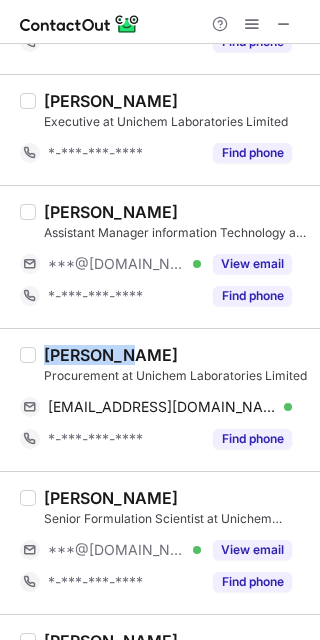 click on "Siddhesh Pawar" at bounding box center (111, 355) 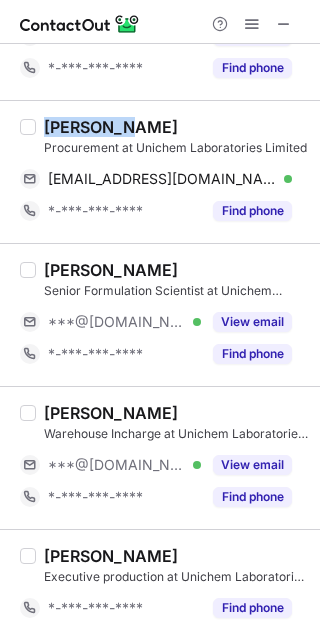 scroll, scrollTop: 1335, scrollLeft: 0, axis: vertical 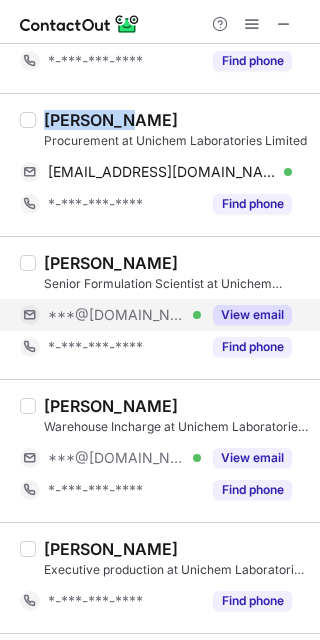 click on "View email" at bounding box center [246, 315] 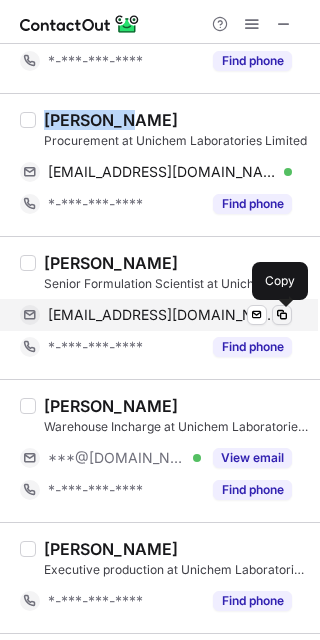 click at bounding box center (282, 315) 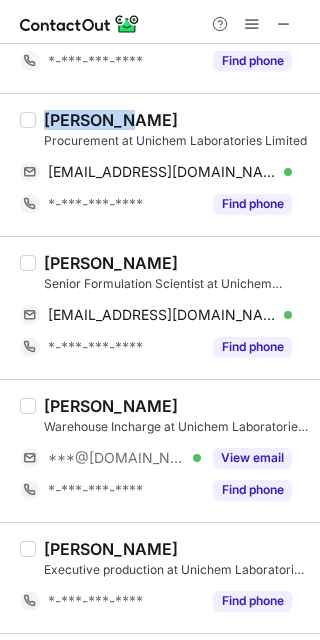 click on "Sanjeev Sharma" at bounding box center [111, 263] 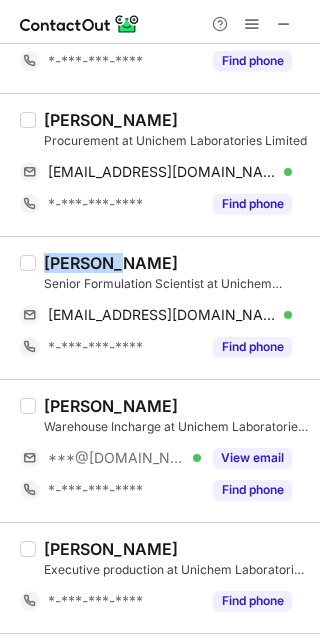 click on "Sanjeev Sharma" at bounding box center [111, 263] 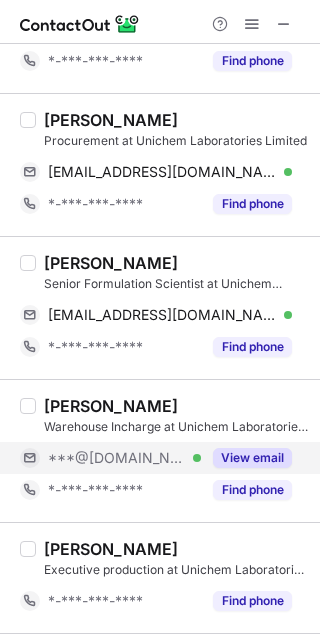 click on "View email" at bounding box center (246, 458) 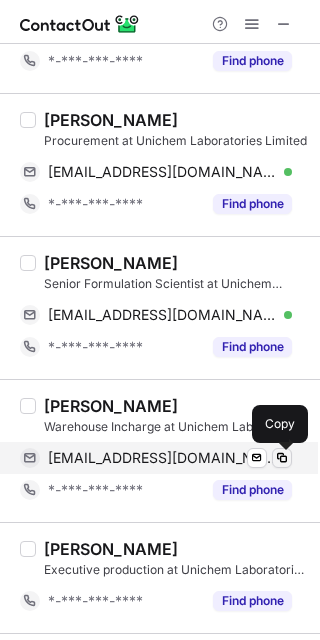 click at bounding box center (282, 458) 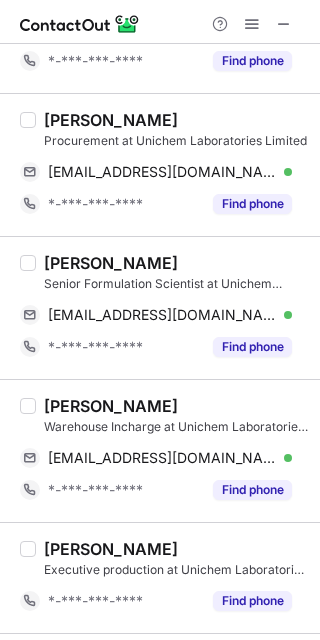 click on "Bhupendra Pandey" at bounding box center [111, 406] 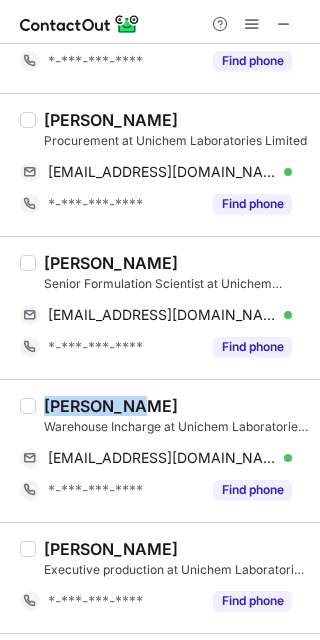 click on "Bhupendra Pandey" at bounding box center (111, 406) 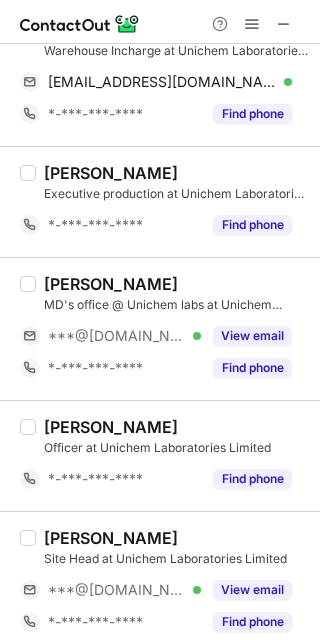 scroll, scrollTop: 1731, scrollLeft: 0, axis: vertical 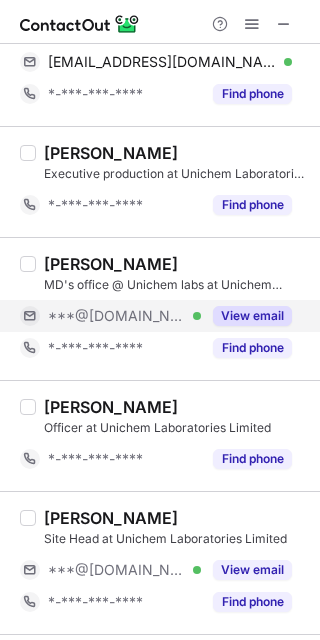click on "***@gmail.com Verified" at bounding box center [124, 316] 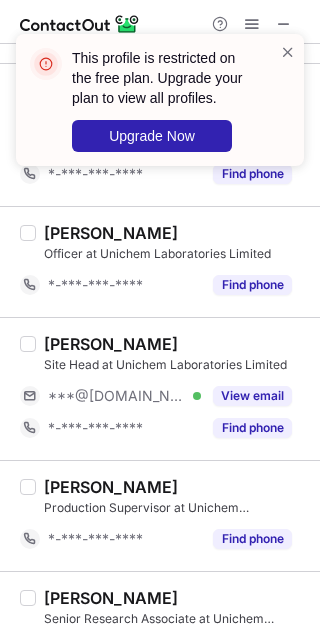 scroll, scrollTop: 1918, scrollLeft: 0, axis: vertical 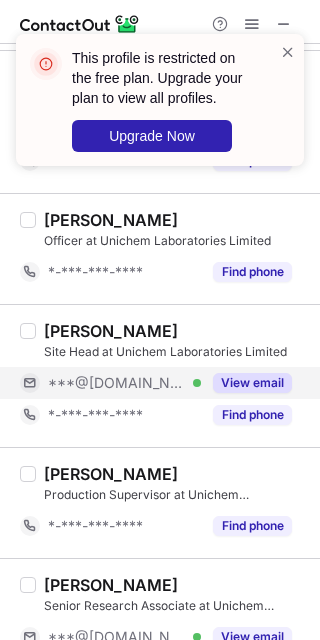 click on "View email" at bounding box center (252, 383) 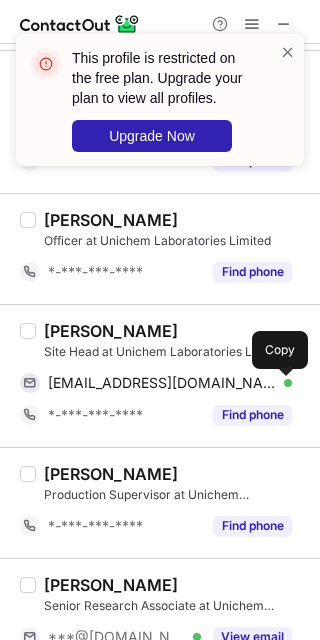 click at bounding box center (282, 383) 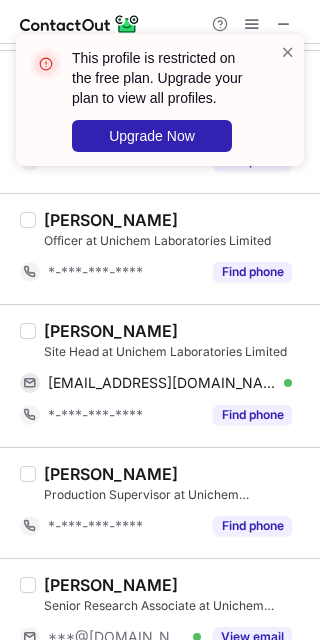 click on "Aniruddha Shinde" at bounding box center [111, 331] 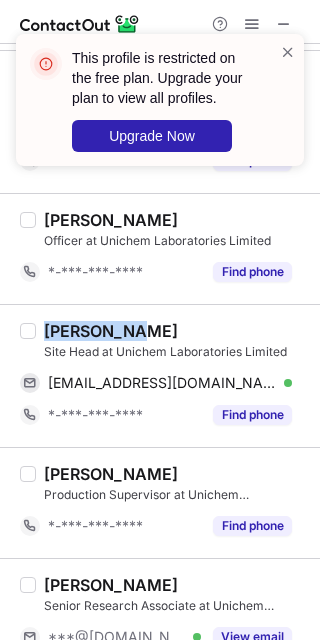 click on "Aniruddha Shinde" at bounding box center [111, 331] 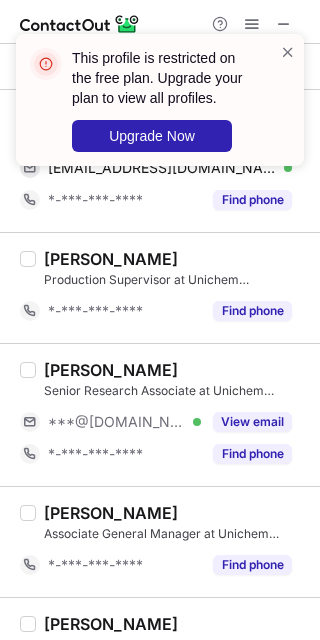 scroll, scrollTop: 2147, scrollLeft: 0, axis: vertical 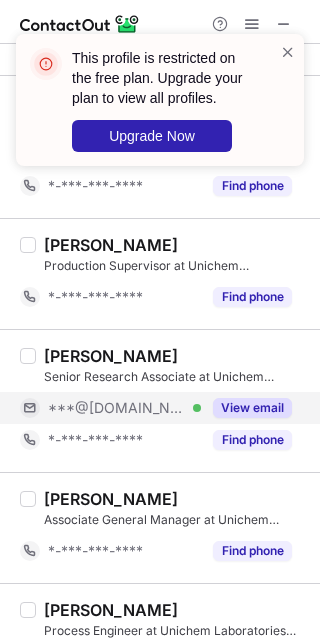click on "View email" at bounding box center (252, 408) 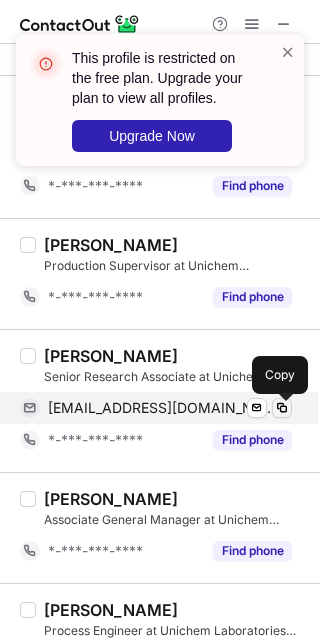 click at bounding box center (282, 408) 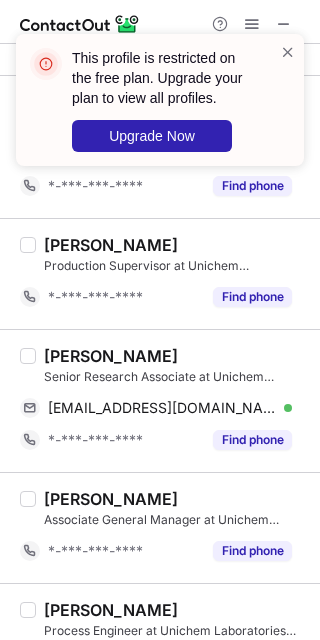 click on "Mohit Joshi" at bounding box center [111, 356] 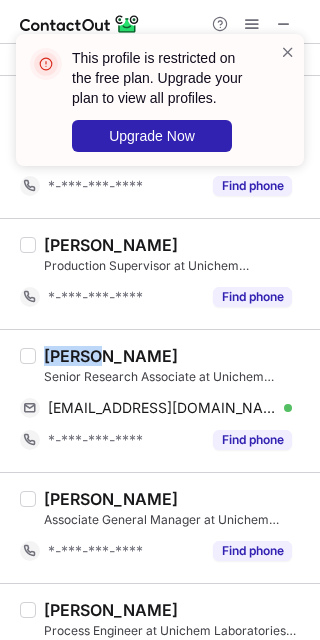 click on "Mohit Joshi" at bounding box center (111, 356) 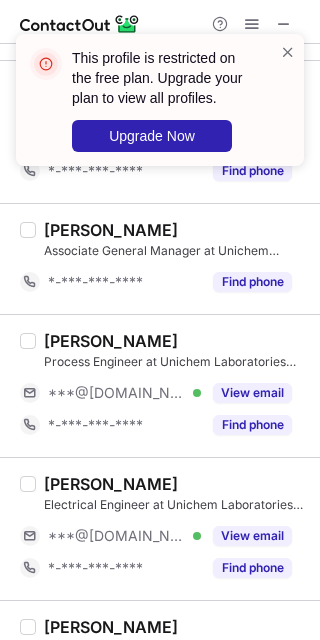 scroll, scrollTop: 2428, scrollLeft: 0, axis: vertical 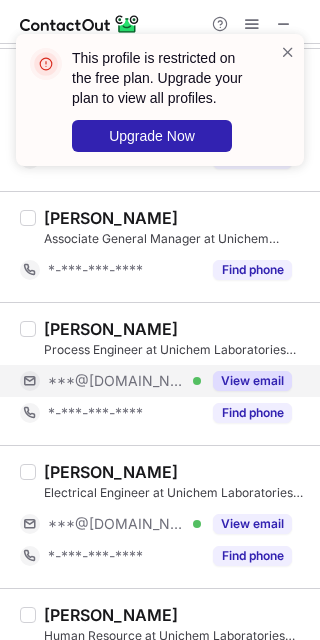 click on "View email" at bounding box center [246, 381] 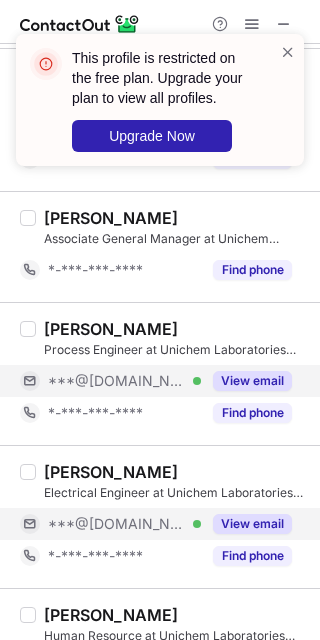 click on "View email" at bounding box center [246, 524] 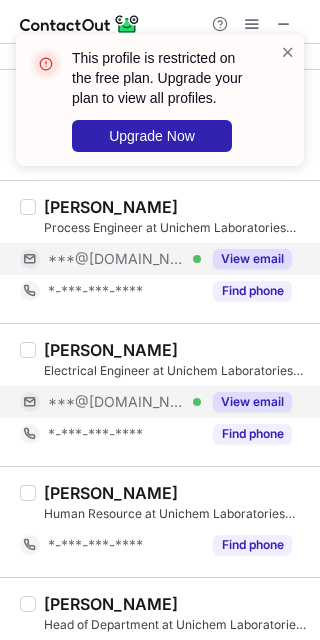 scroll, scrollTop: 2603, scrollLeft: 0, axis: vertical 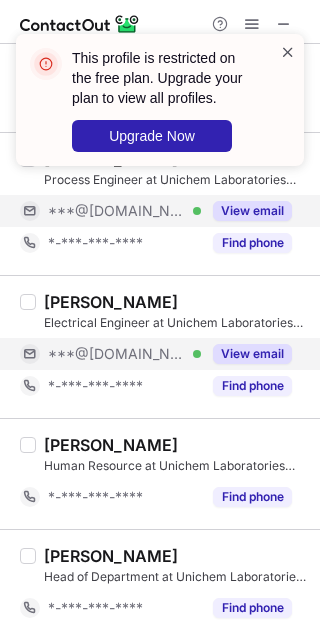 click at bounding box center [288, 52] 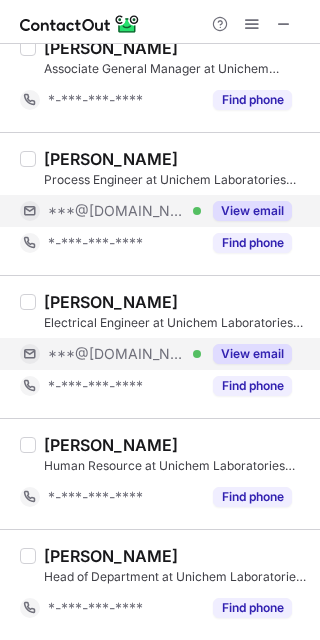 click at bounding box center [284, 24] 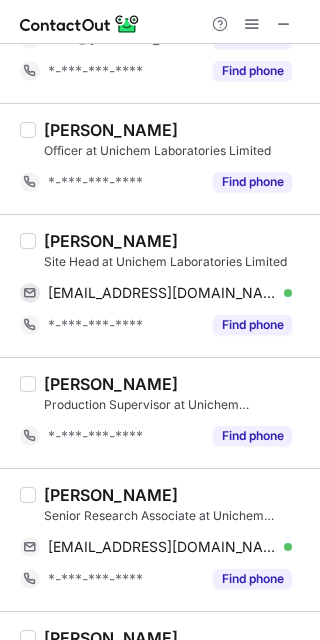 scroll, scrollTop: 3203, scrollLeft: 0, axis: vertical 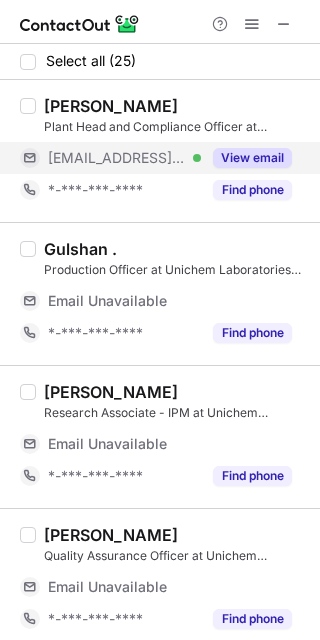 click on "View email" at bounding box center (252, 158) 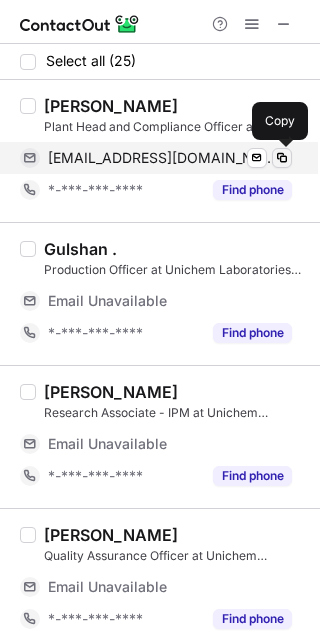 click at bounding box center (282, 158) 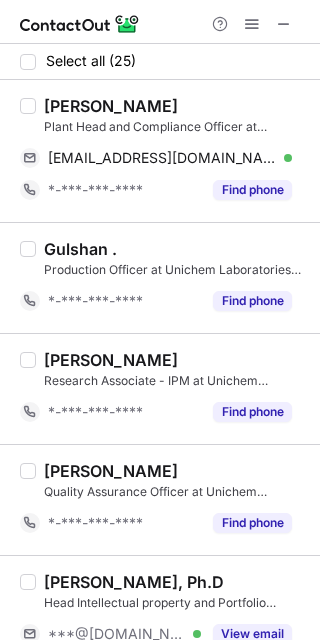 click on "Vinod Kareliya" at bounding box center [111, 106] 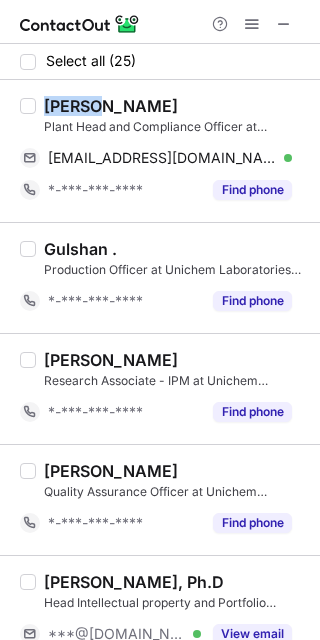 click on "Vinod Kareliya" at bounding box center (111, 106) 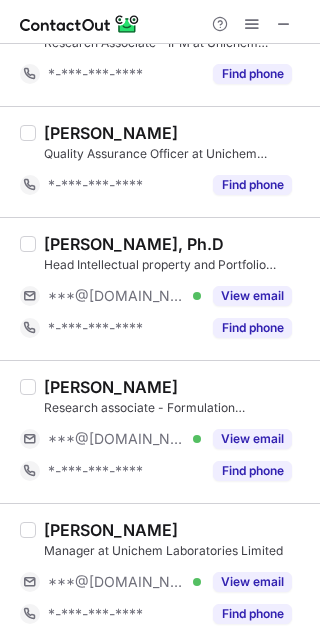 scroll, scrollTop: 345, scrollLeft: 0, axis: vertical 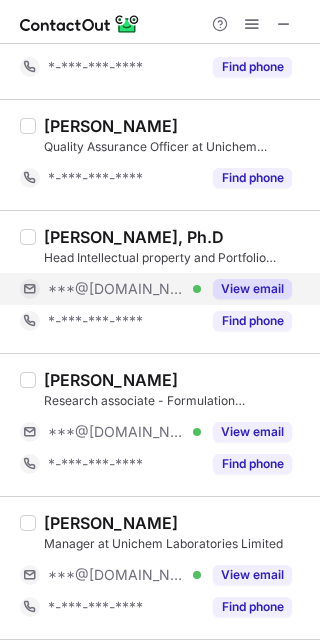 click on "View email" at bounding box center [252, 289] 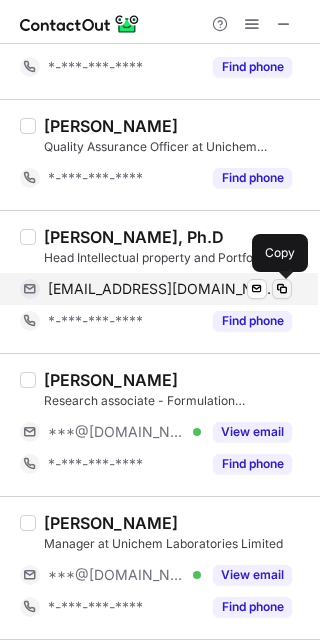 click at bounding box center (282, 289) 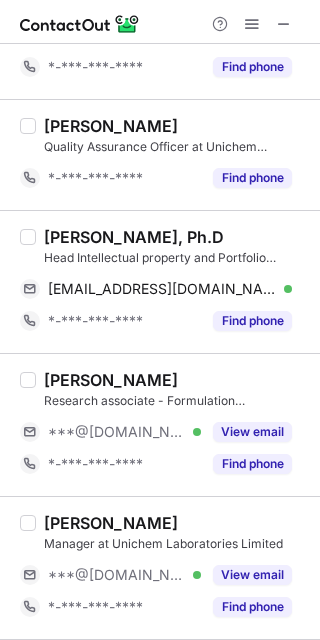 click on "Dr. Dnyaneshwar Shelke, Ph.D" at bounding box center (134, 237) 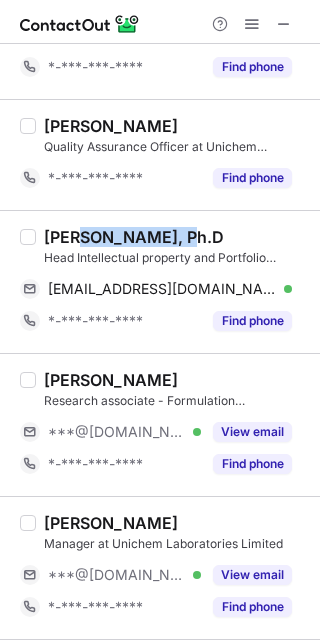 click on "Dr. Dnyaneshwar Shelke, Ph.D" at bounding box center [134, 237] 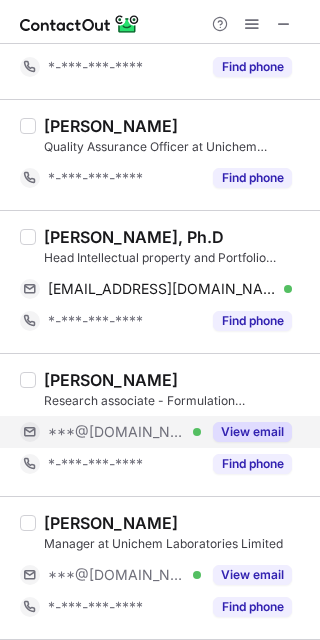 click on "***@gmail.com Verified" at bounding box center (124, 432) 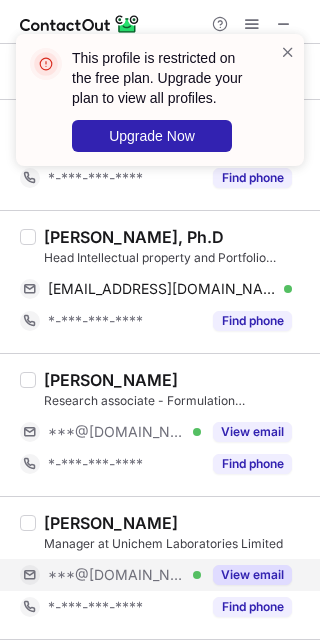 click on "***@gmail.com Verified" at bounding box center [124, 575] 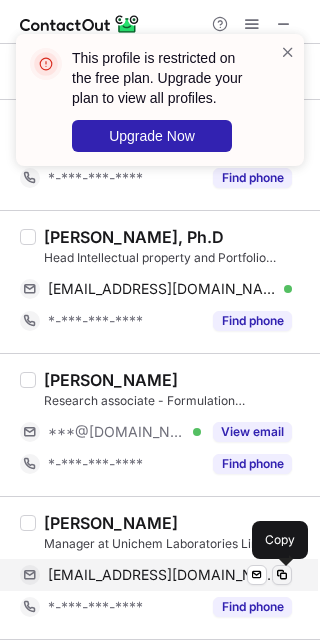 click at bounding box center [282, 575] 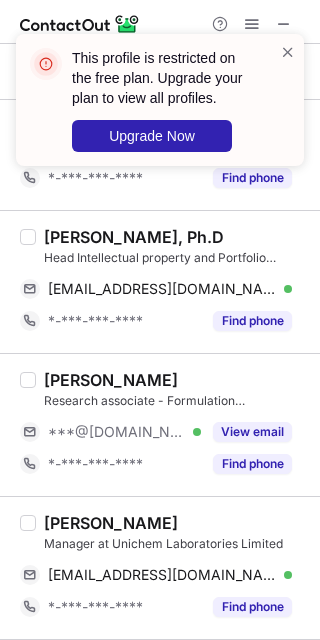 click on "Vipin Hardeniya" at bounding box center [111, 523] 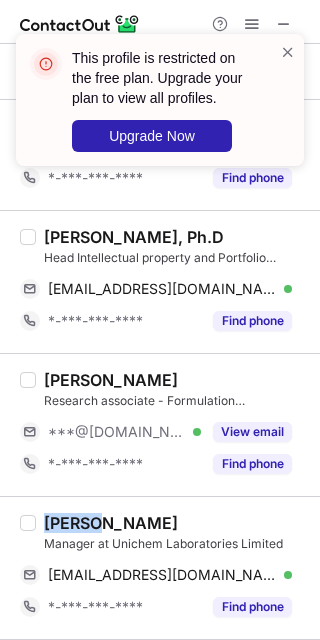 click on "Vipin Hardeniya" at bounding box center [111, 523] 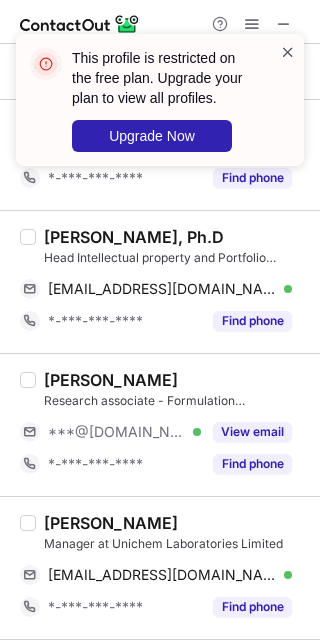 click at bounding box center (288, 52) 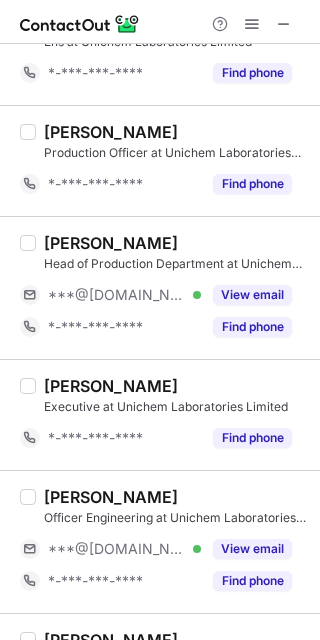 scroll, scrollTop: 1126, scrollLeft: 0, axis: vertical 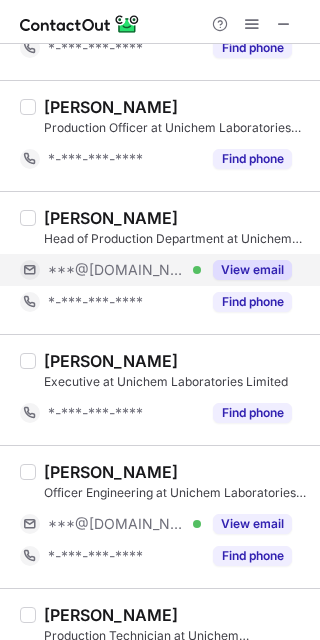 click on "View email" at bounding box center (246, 270) 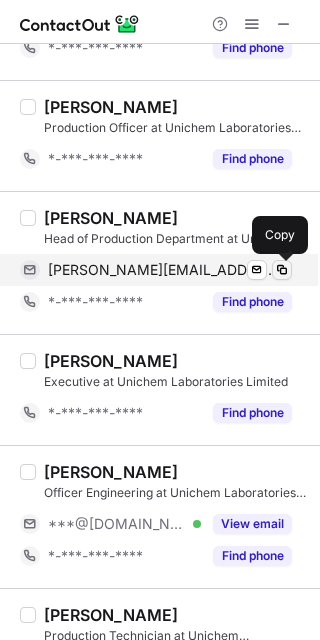 click at bounding box center [282, 270] 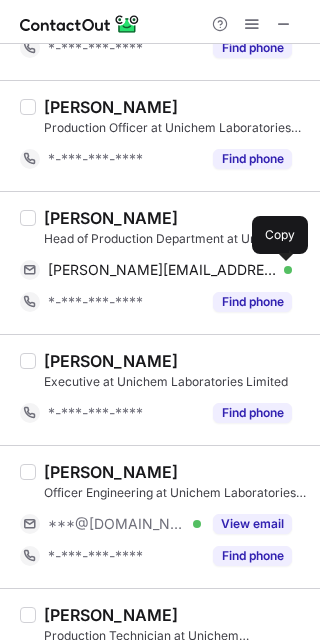 click on "Deshdeep Singh Rana" at bounding box center (111, 218) 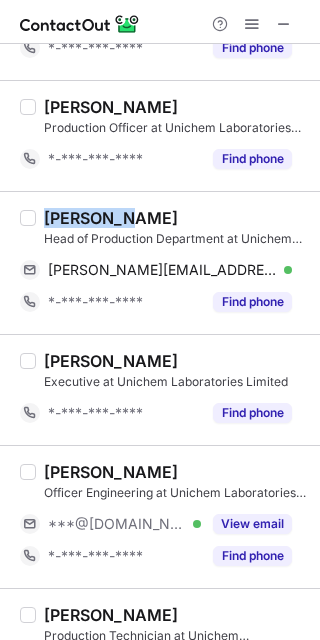 click on "Deshdeep Singh Rana" at bounding box center (111, 218) 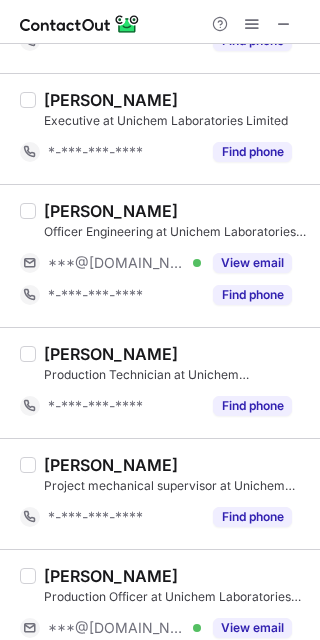 scroll, scrollTop: 1413, scrollLeft: 0, axis: vertical 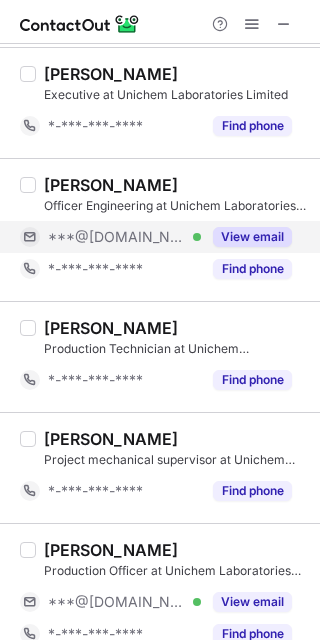 click on "View email" at bounding box center (252, 237) 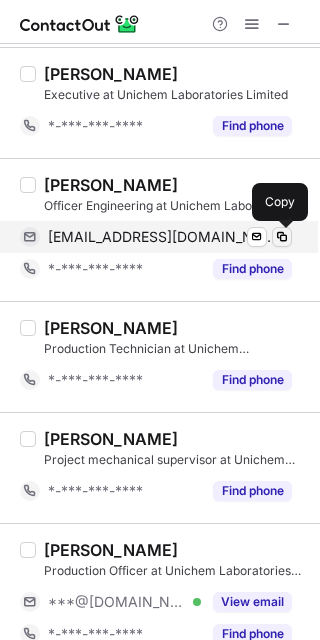 click at bounding box center (282, 237) 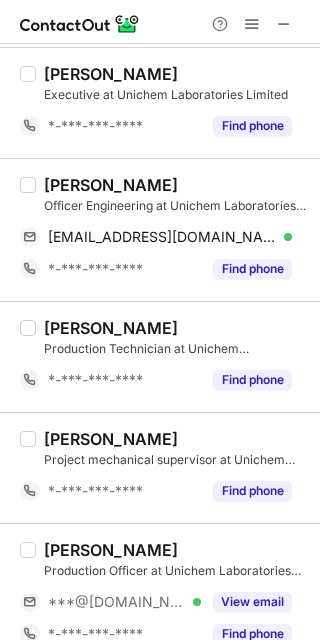 click on "Lalit Ghai" at bounding box center (111, 185) 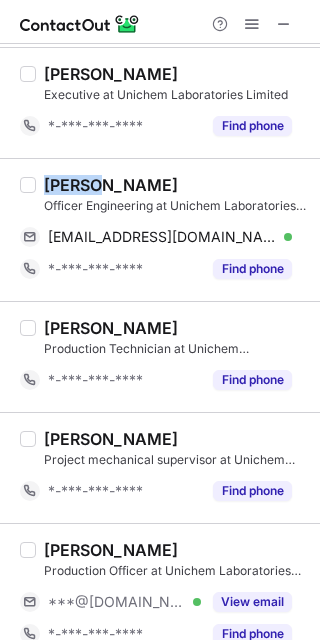 click on "Lalit Ghai" at bounding box center (111, 185) 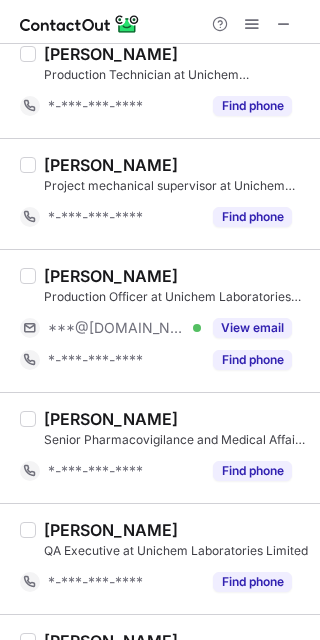 scroll, scrollTop: 1752, scrollLeft: 0, axis: vertical 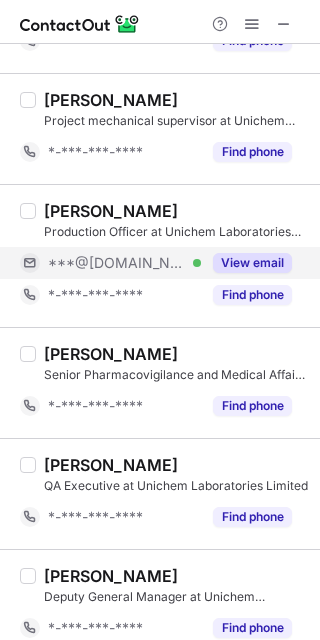 click on "***@gmail.com Verified" at bounding box center (110, 263) 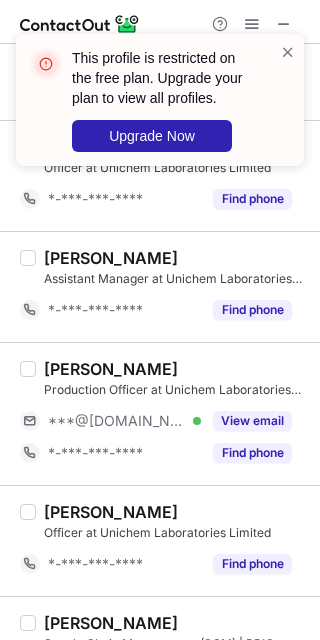 scroll, scrollTop: 2416, scrollLeft: 0, axis: vertical 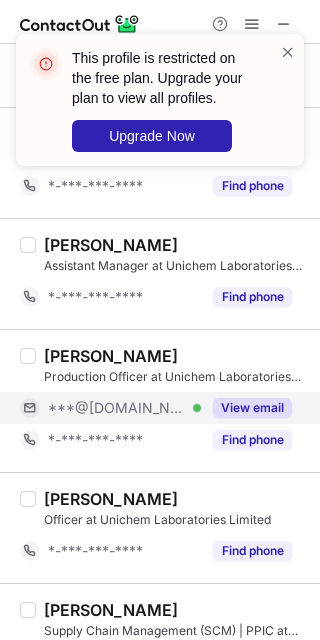 click on "View email" at bounding box center (246, 408) 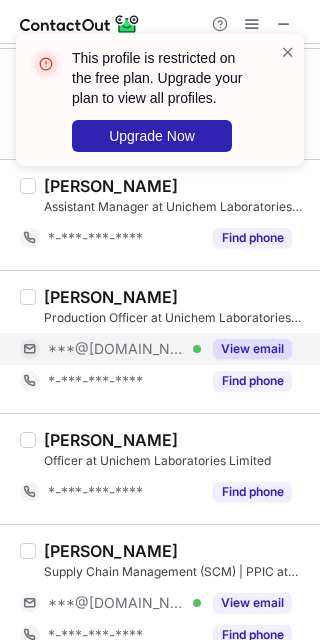 scroll, scrollTop: 2507, scrollLeft: 0, axis: vertical 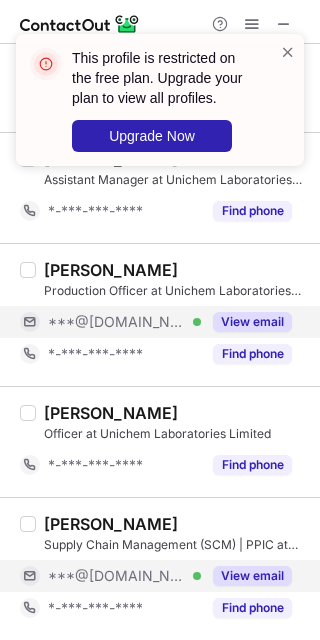 click on "View email" at bounding box center [252, 576] 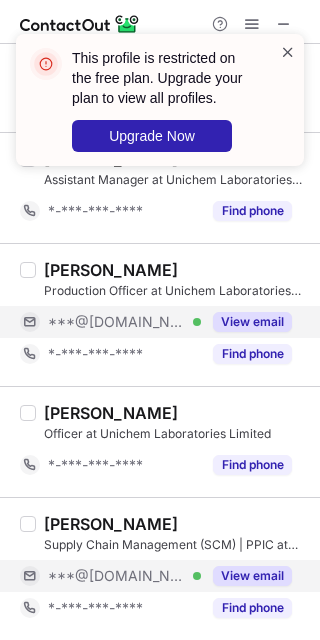 click at bounding box center [288, 52] 